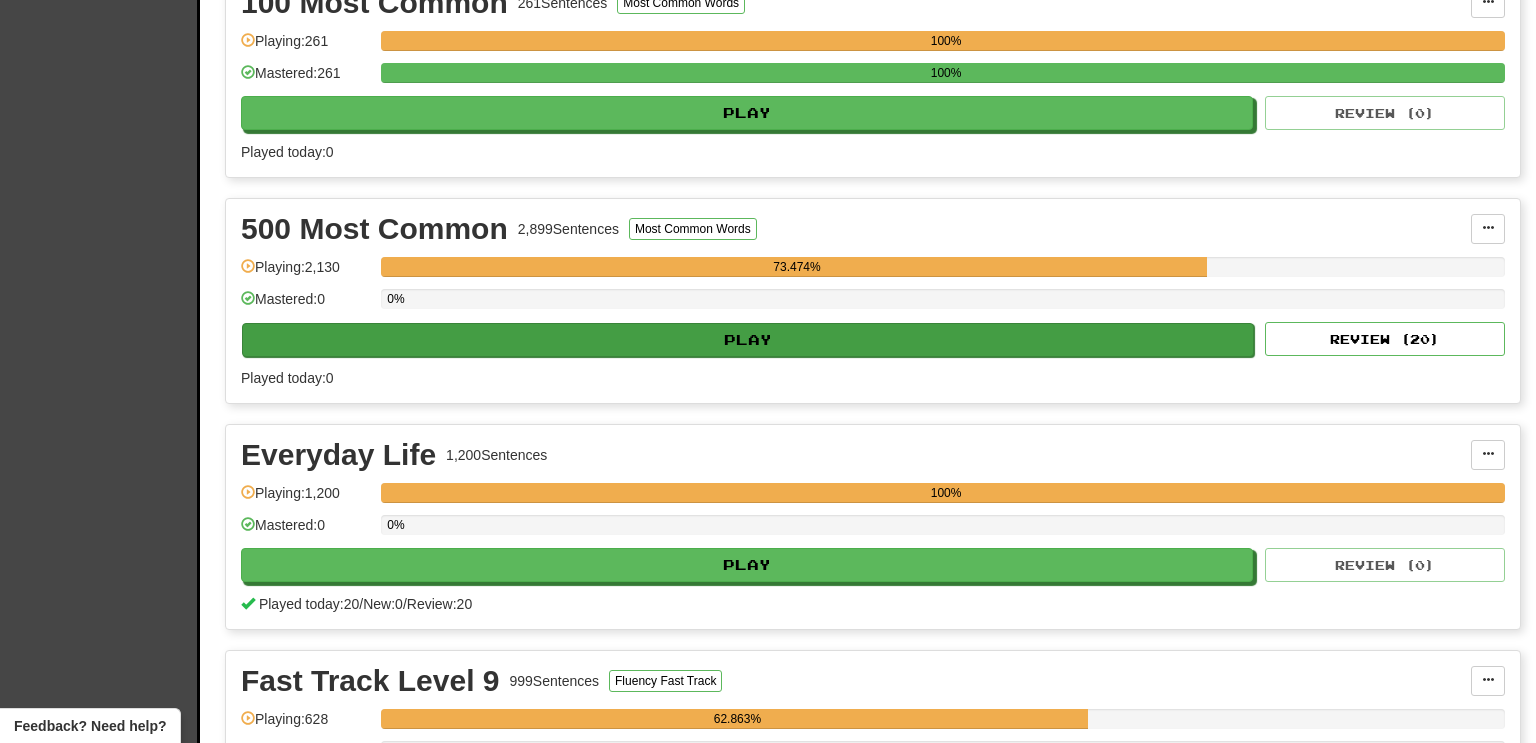 scroll, scrollTop: 495, scrollLeft: 0, axis: vertical 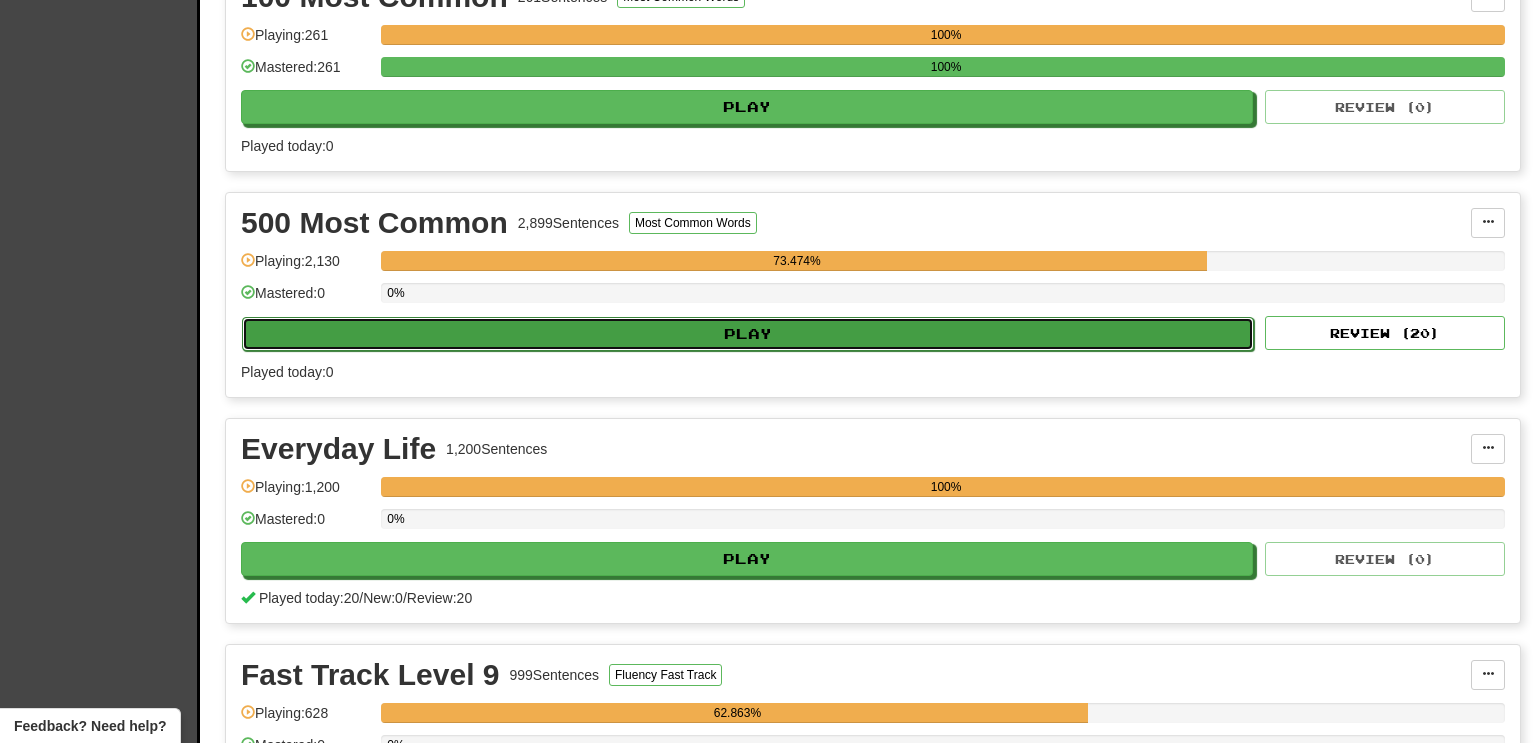 click on "Play" at bounding box center (747, 107) 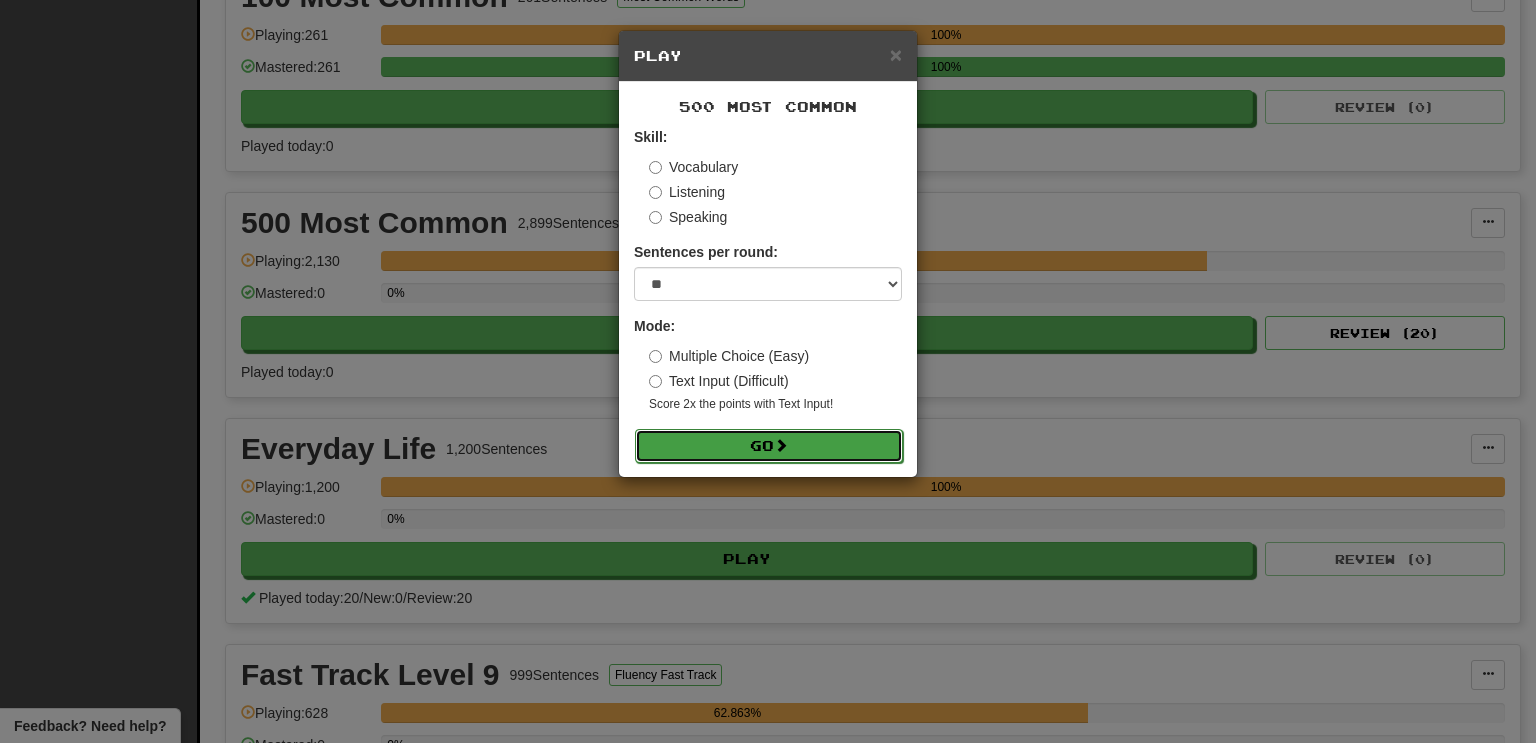 click on "Go" at bounding box center (769, 446) 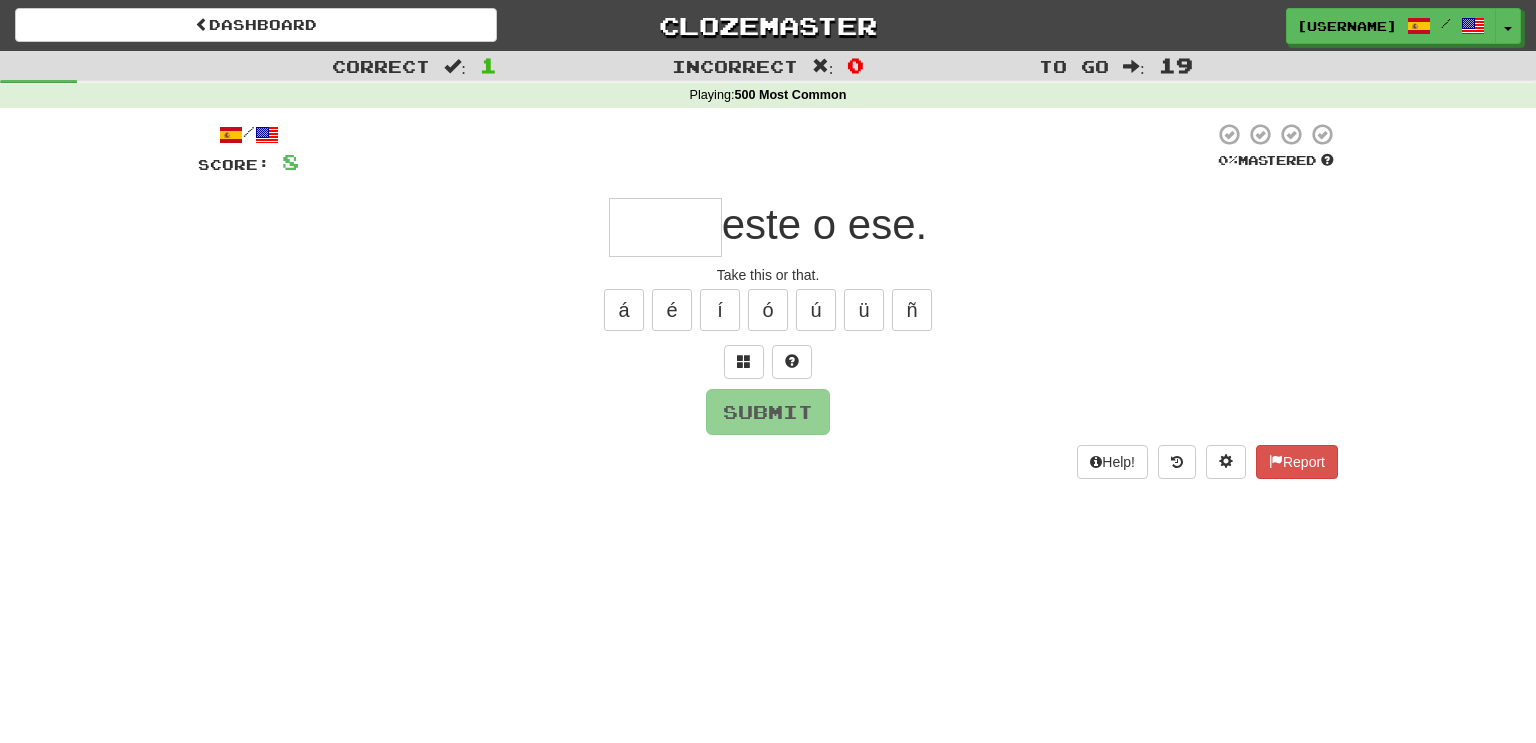 scroll, scrollTop: 0, scrollLeft: 0, axis: both 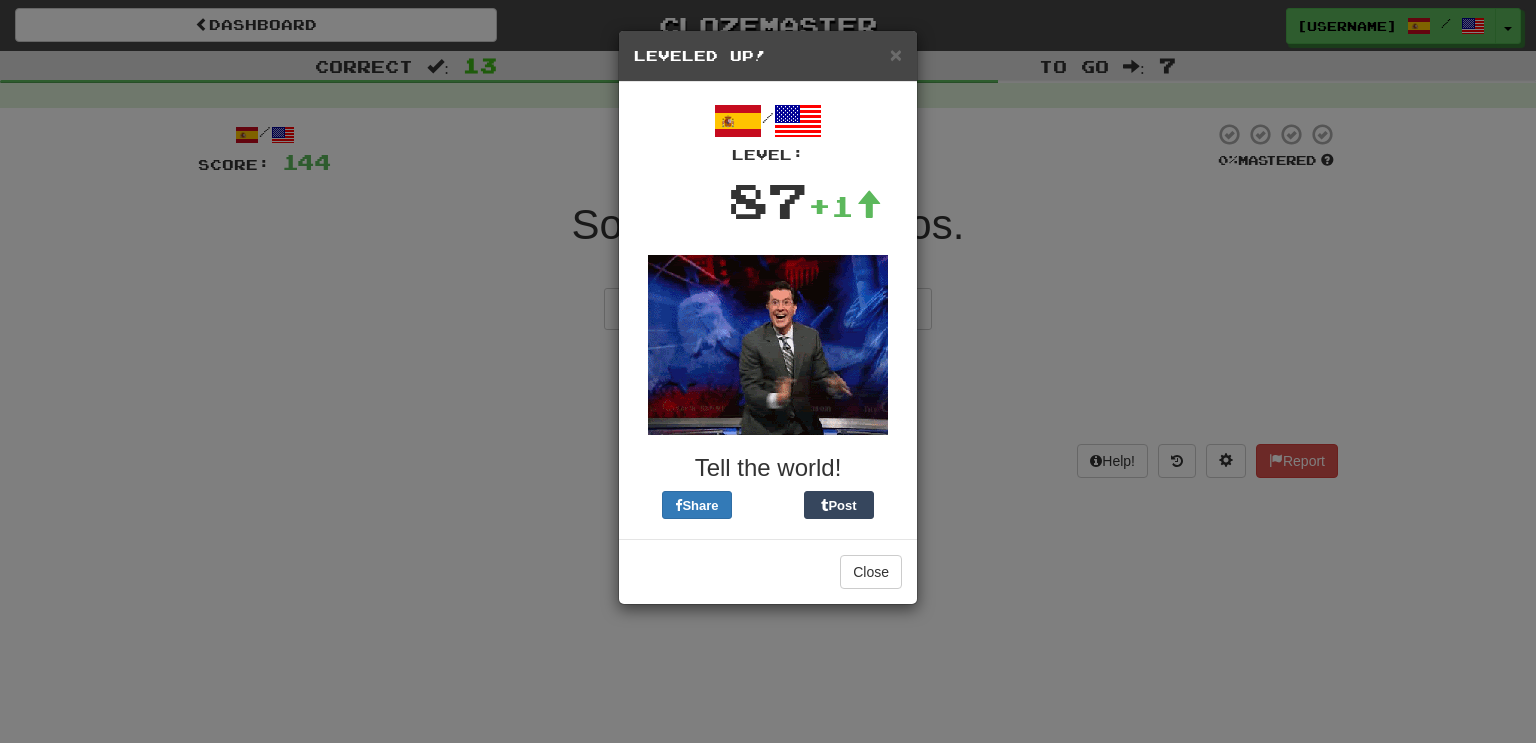 click on "× Leveled Up!" at bounding box center (768, 56) 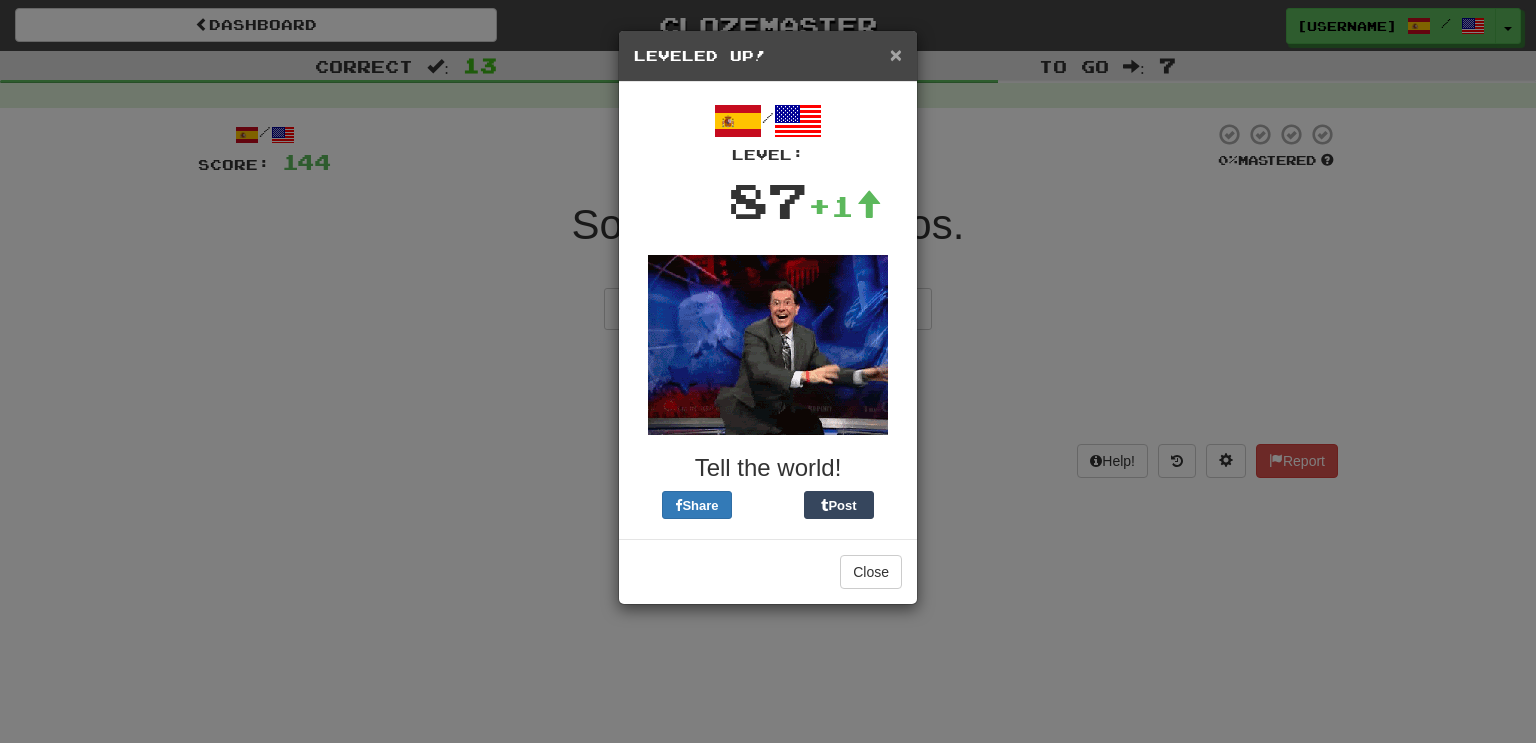 click on "×" at bounding box center (896, 54) 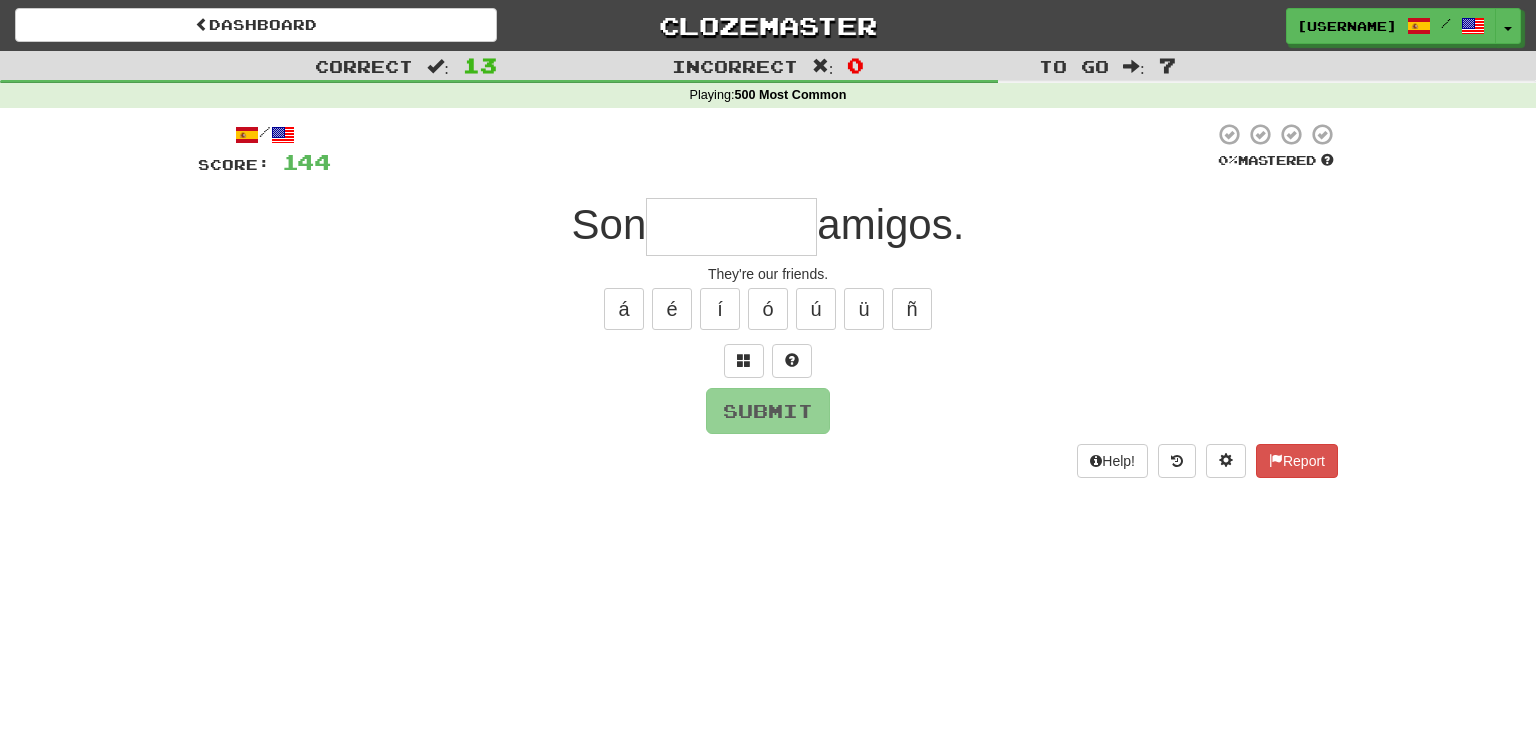 click at bounding box center (731, 227) 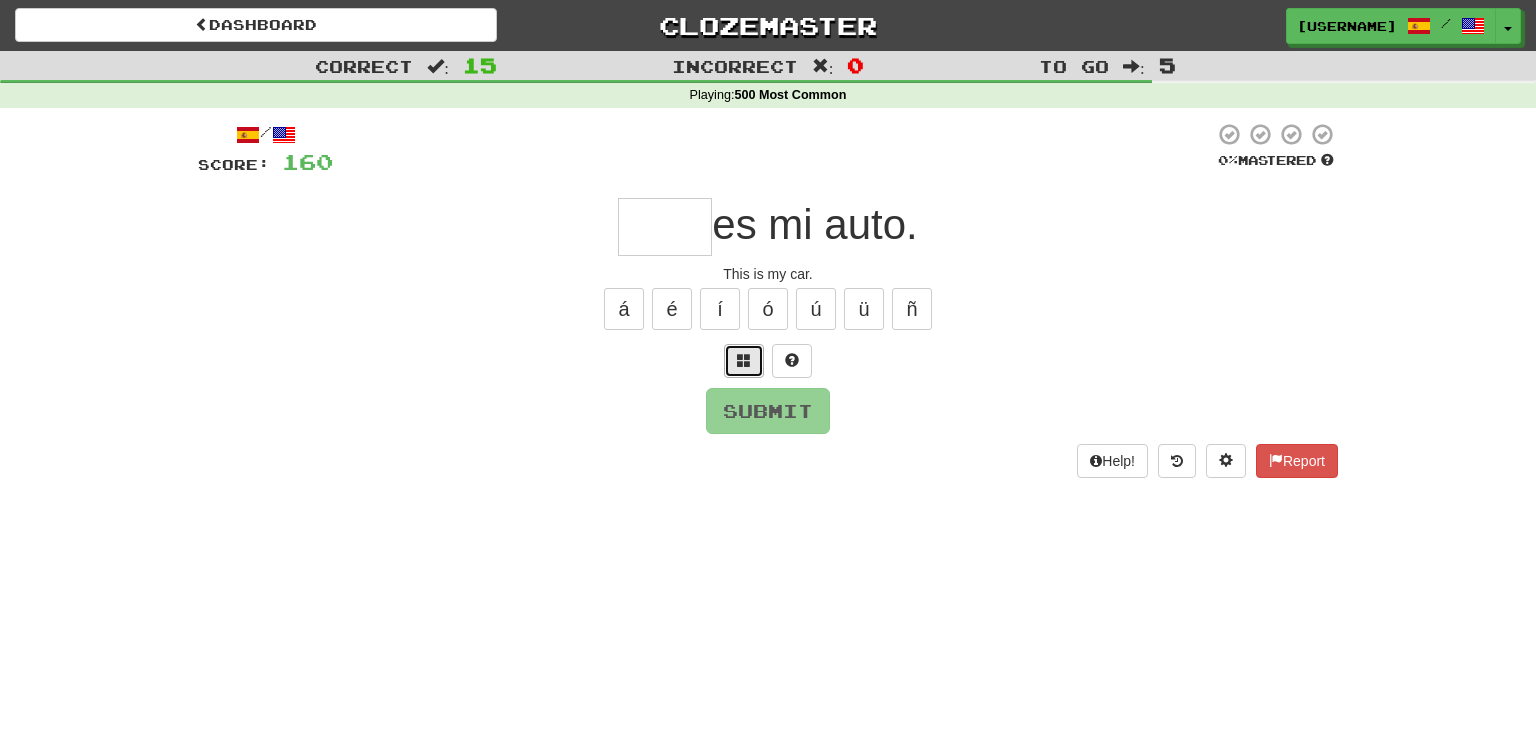 click at bounding box center [744, 360] 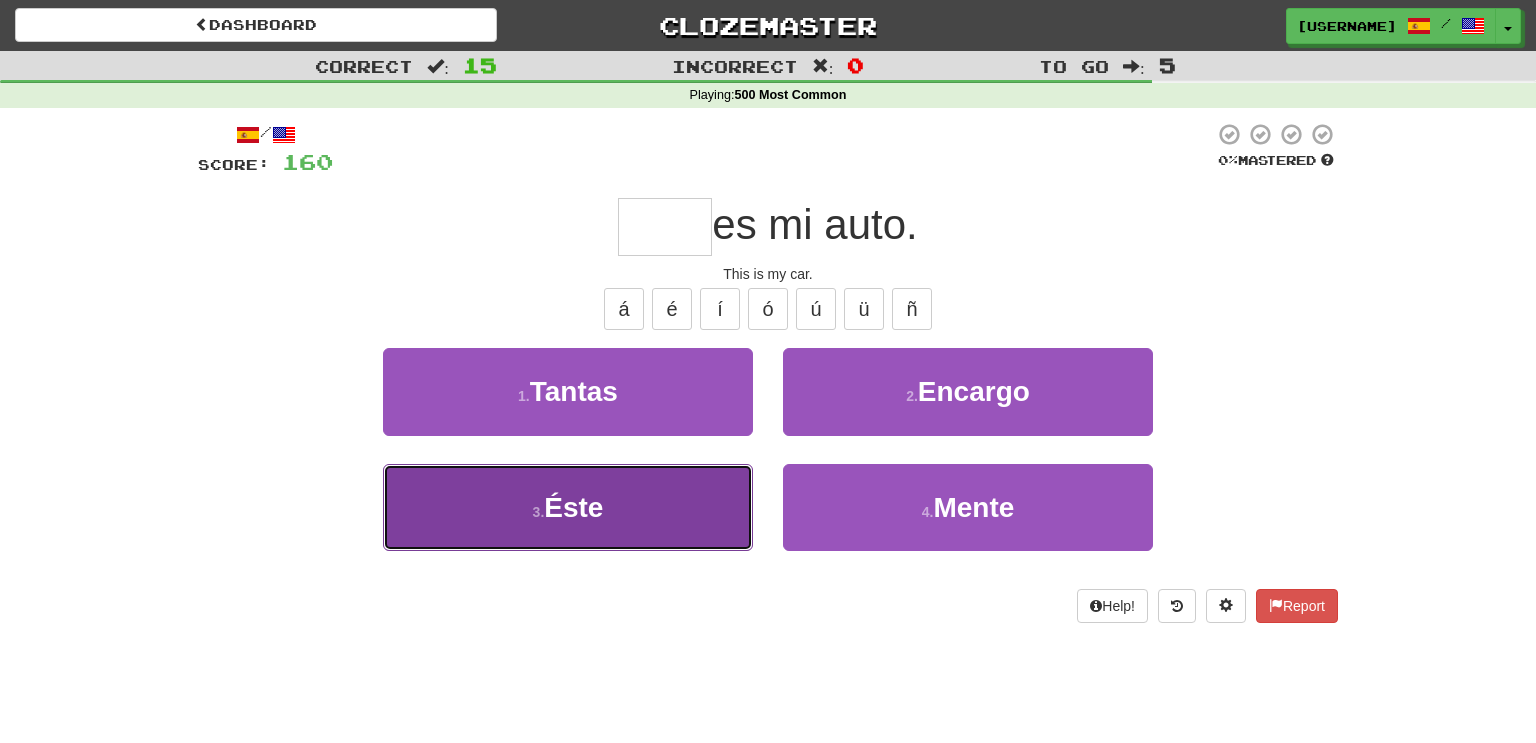 click on "3 .  Éste" at bounding box center [568, 391] 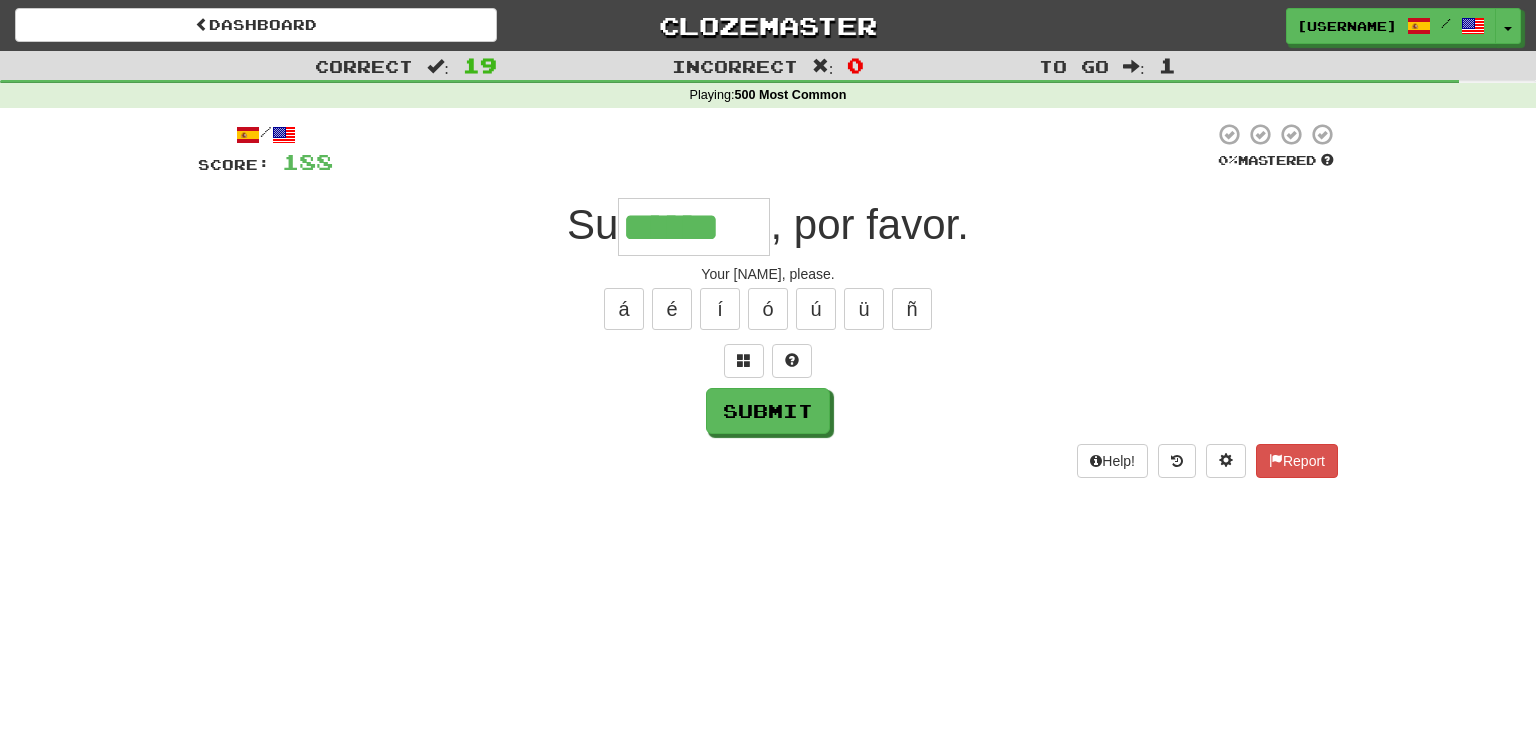 type on "******" 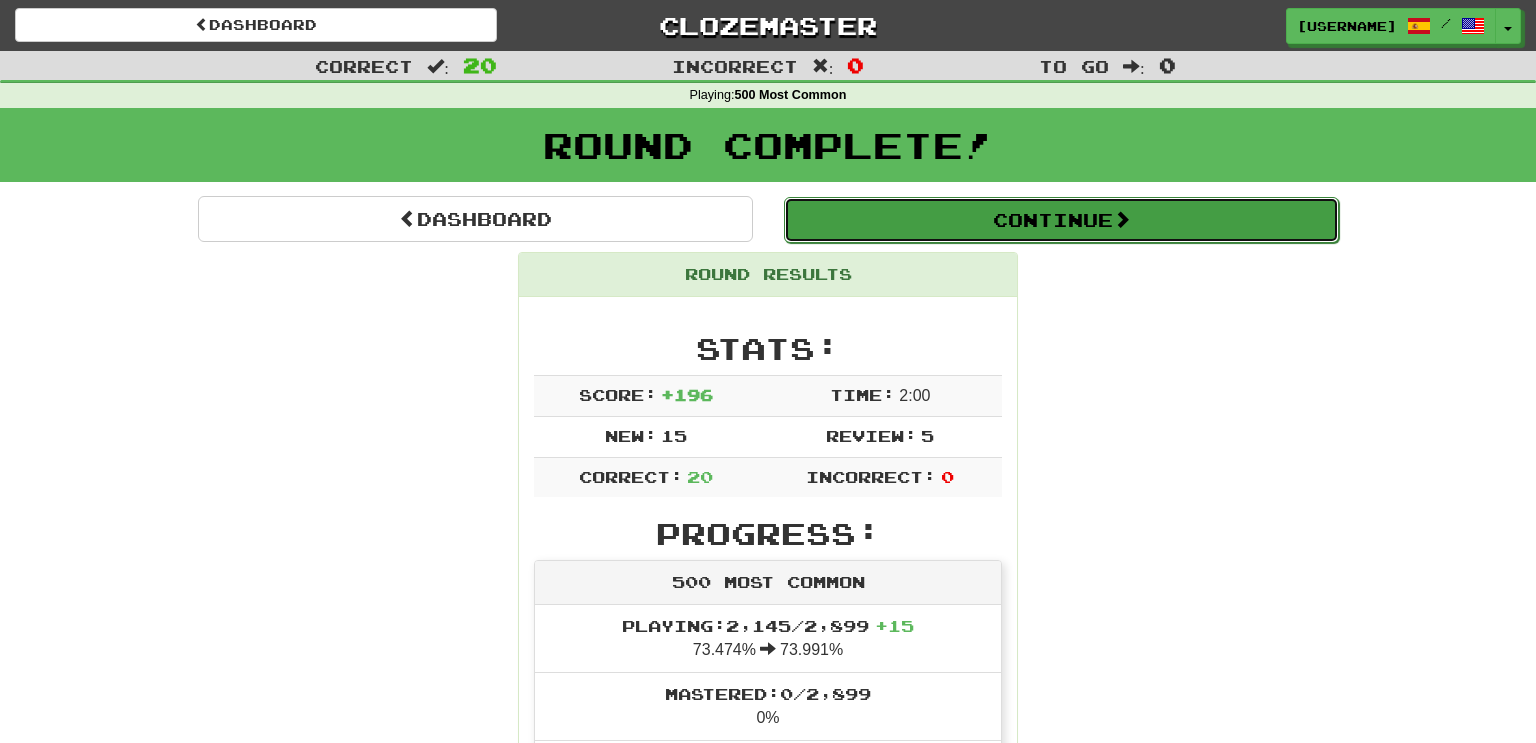 click on "Continue" at bounding box center (1061, 220) 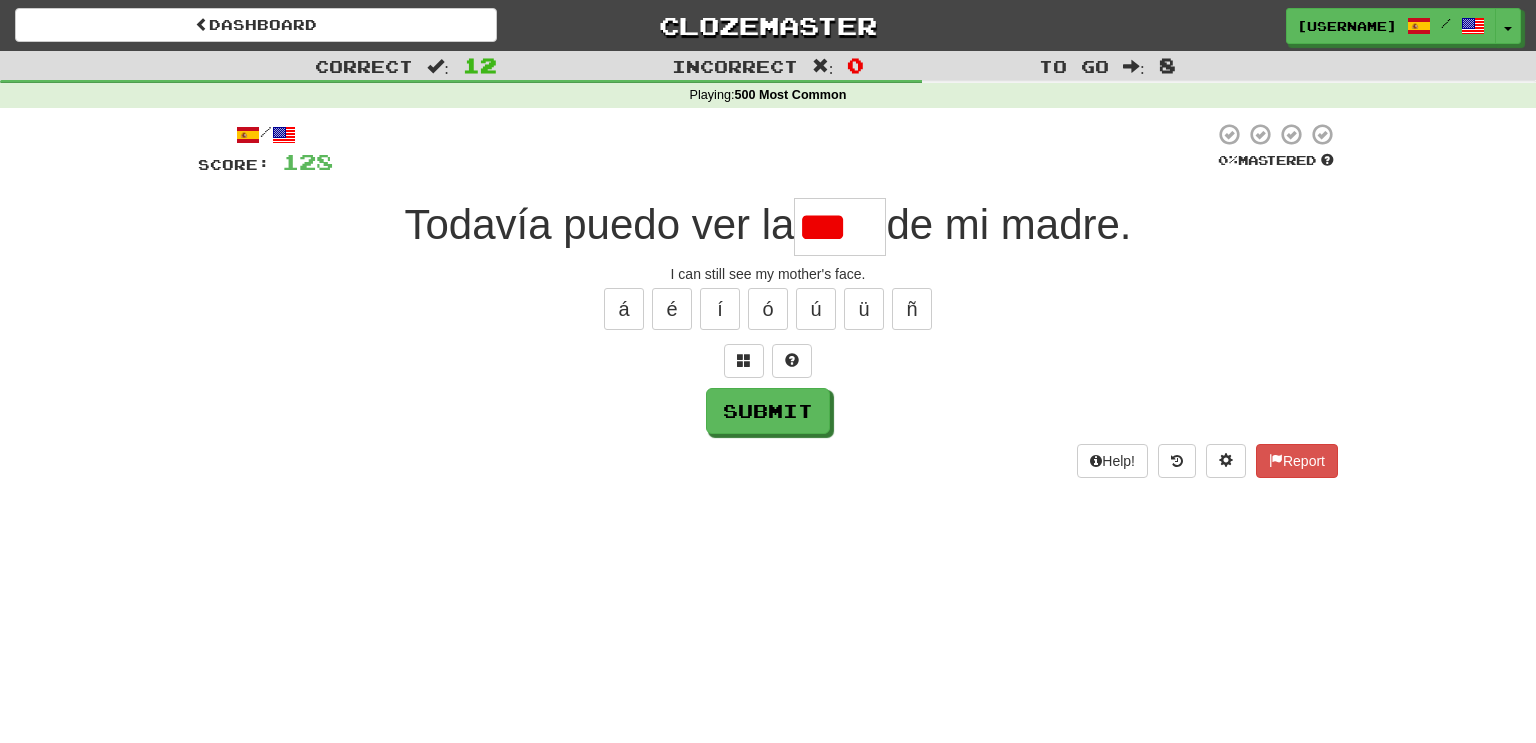 scroll, scrollTop: 0, scrollLeft: 0, axis: both 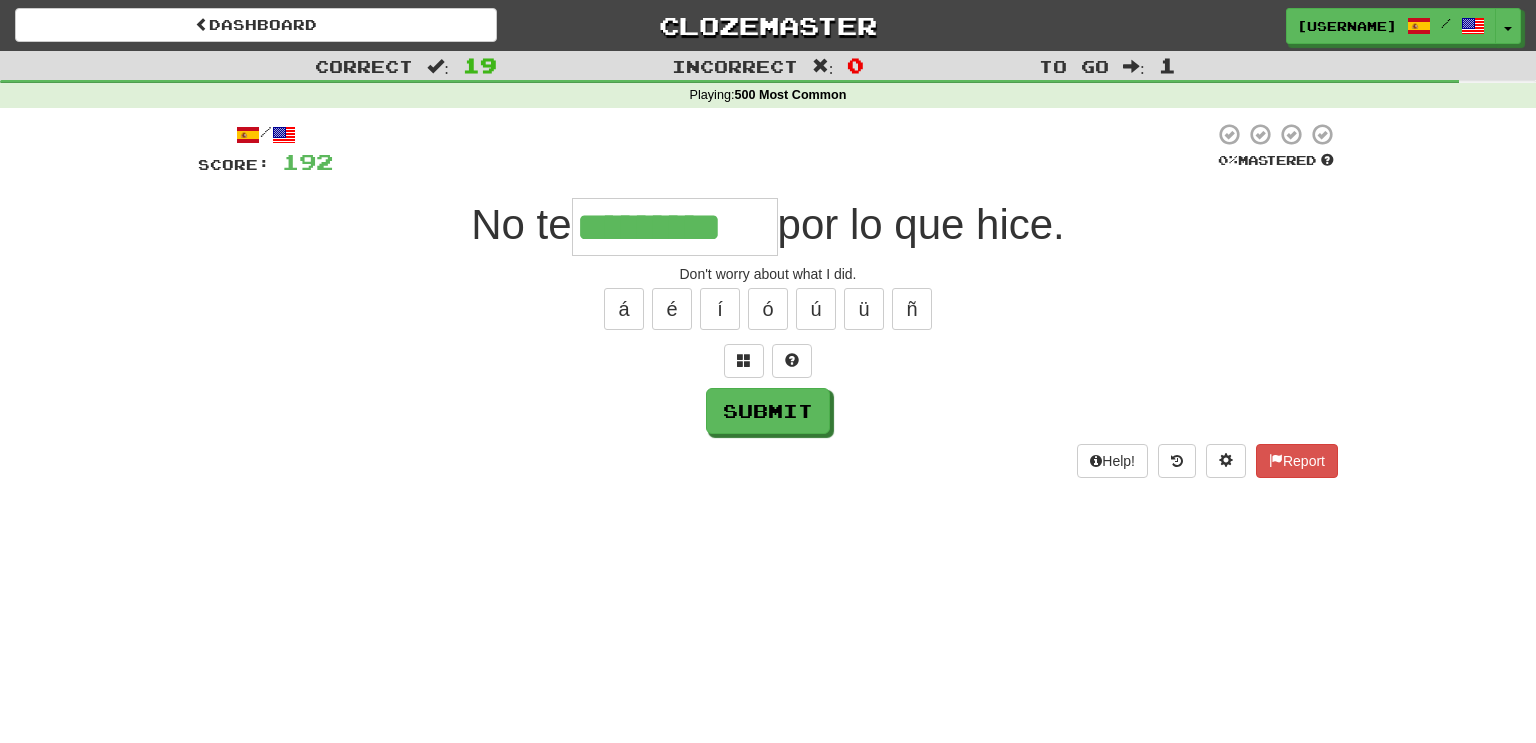 type on "*********" 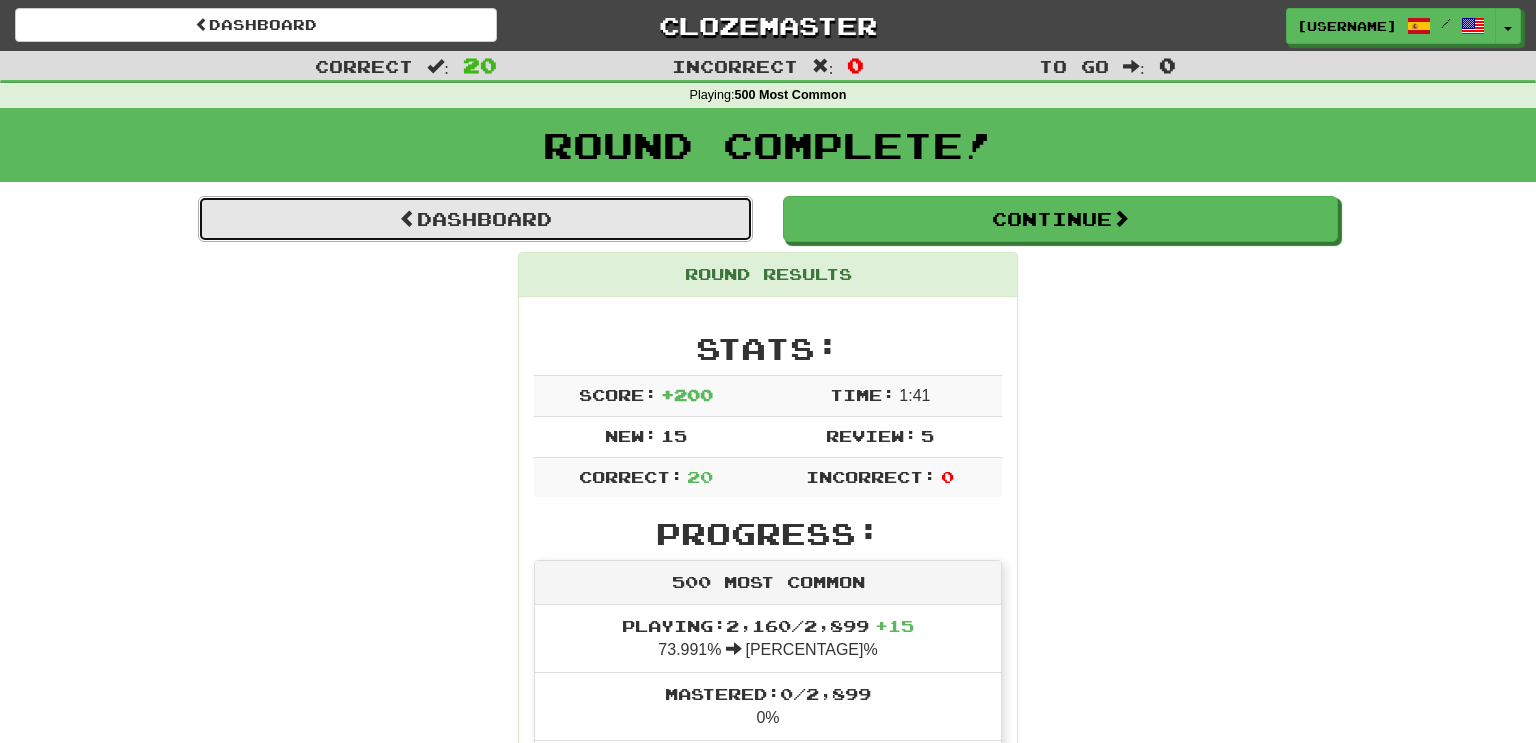 click on "Dashboard" at bounding box center [475, 219] 